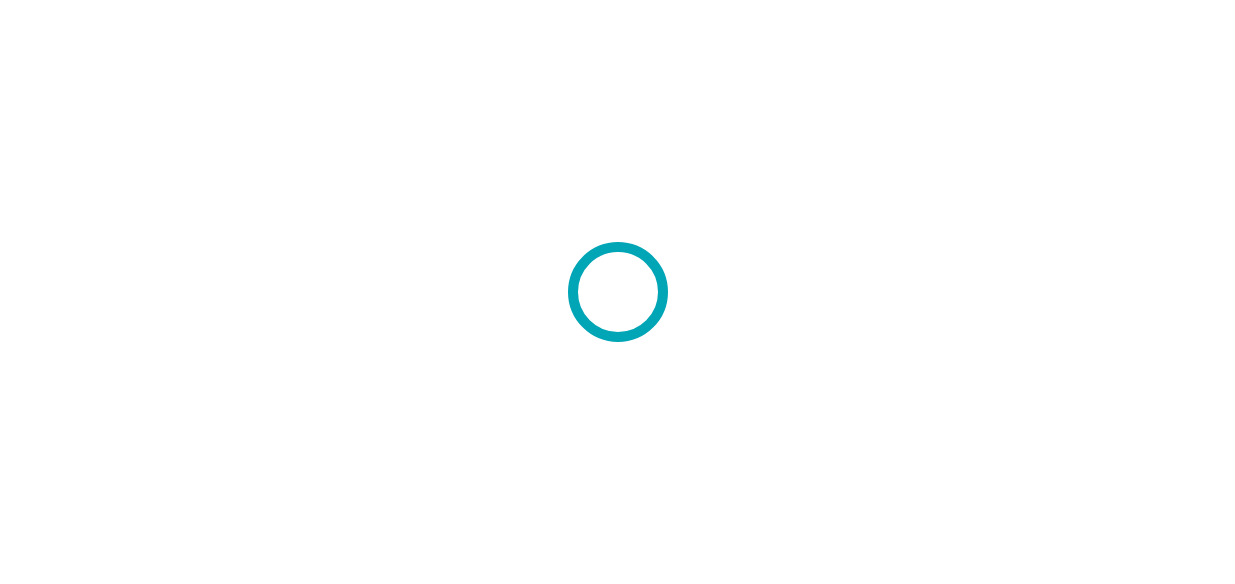 scroll, scrollTop: 0, scrollLeft: 0, axis: both 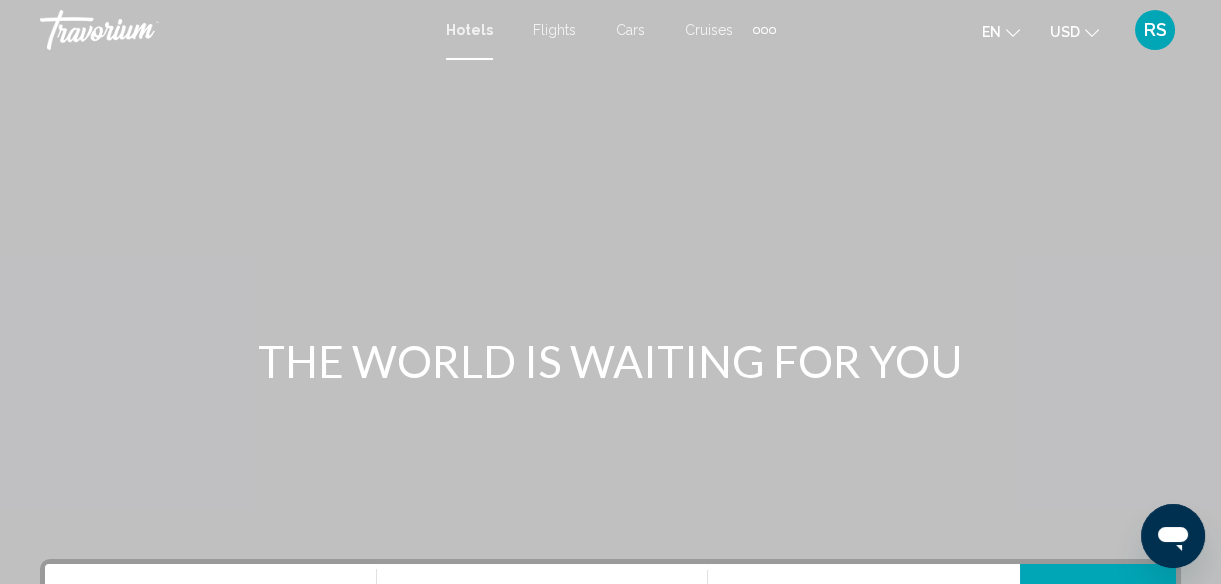 click on "RS" at bounding box center [1155, 30] 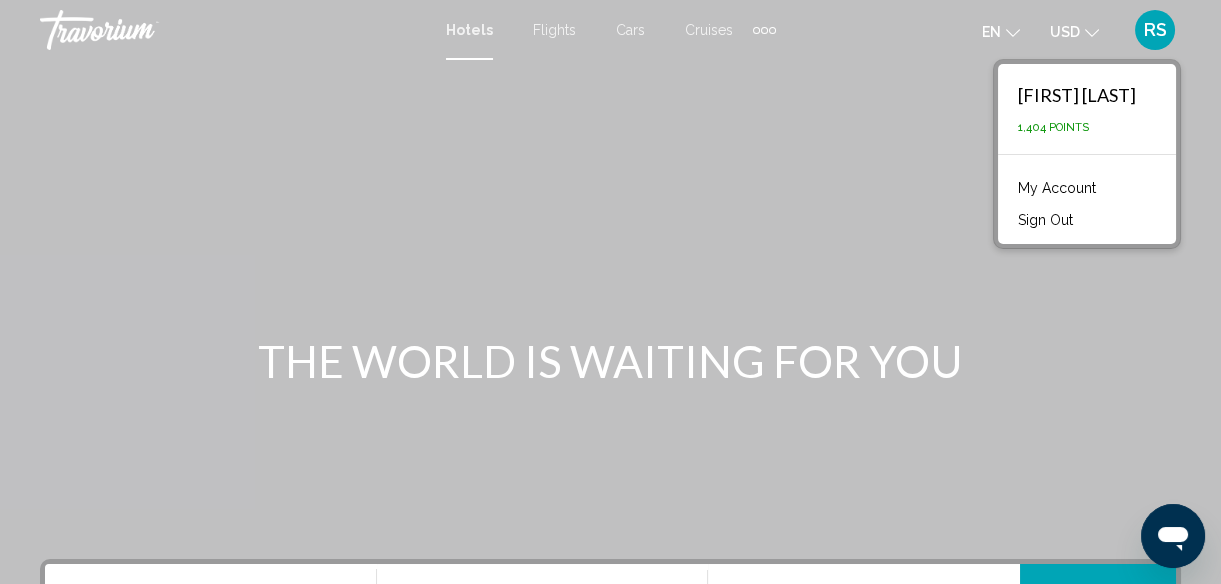 click on "My Account" at bounding box center (1057, 188) 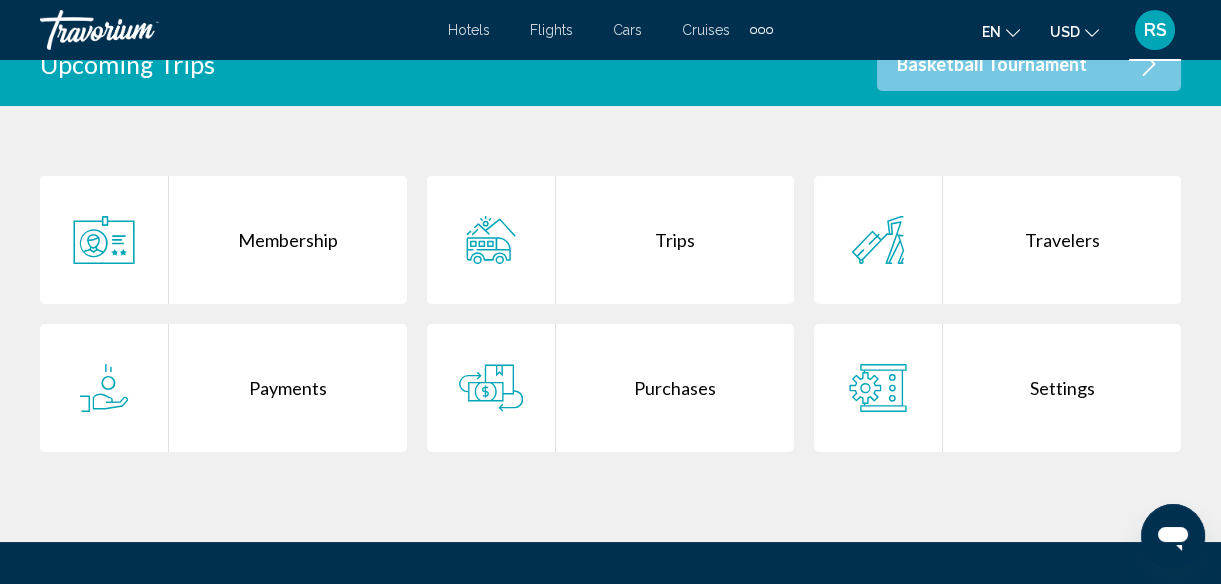 scroll, scrollTop: 454, scrollLeft: 0, axis: vertical 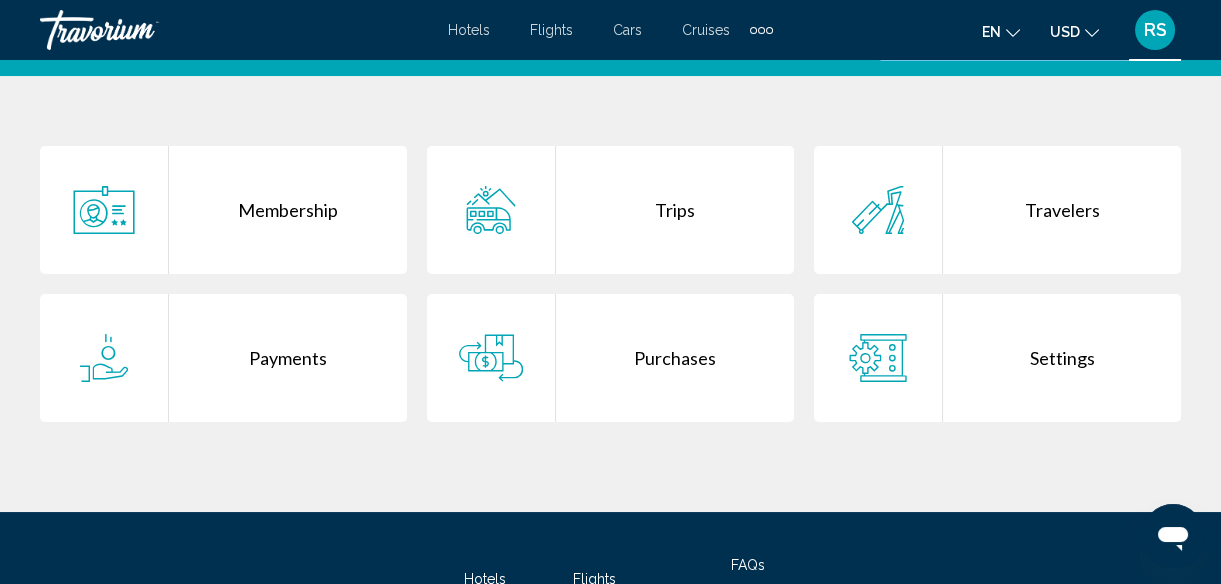 click on "Trips" at bounding box center [675, 210] 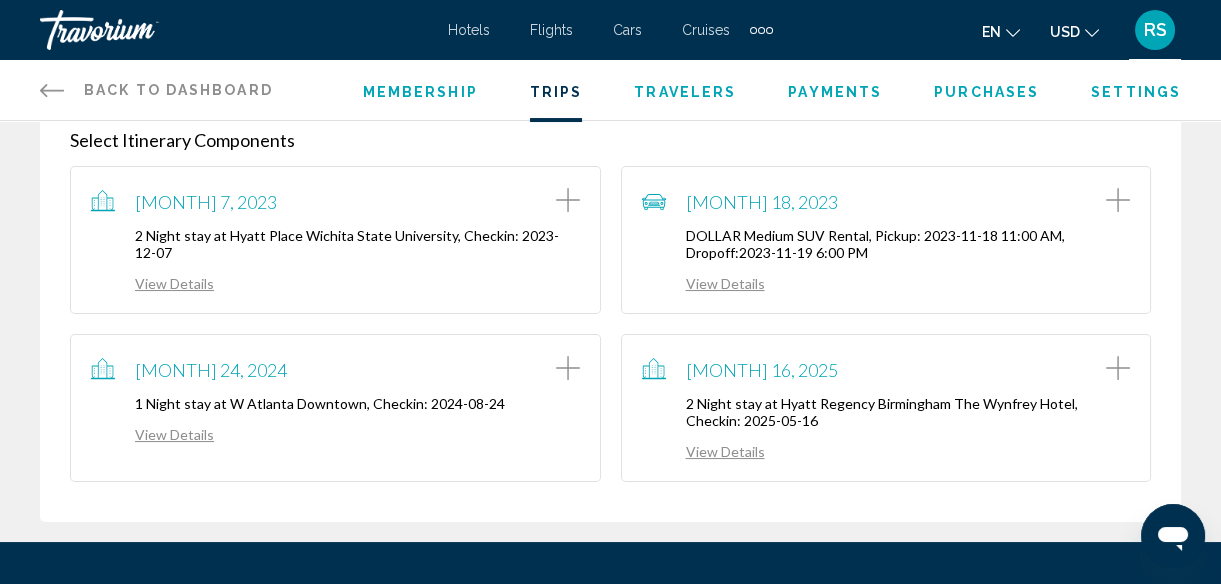 scroll, scrollTop: 545, scrollLeft: 0, axis: vertical 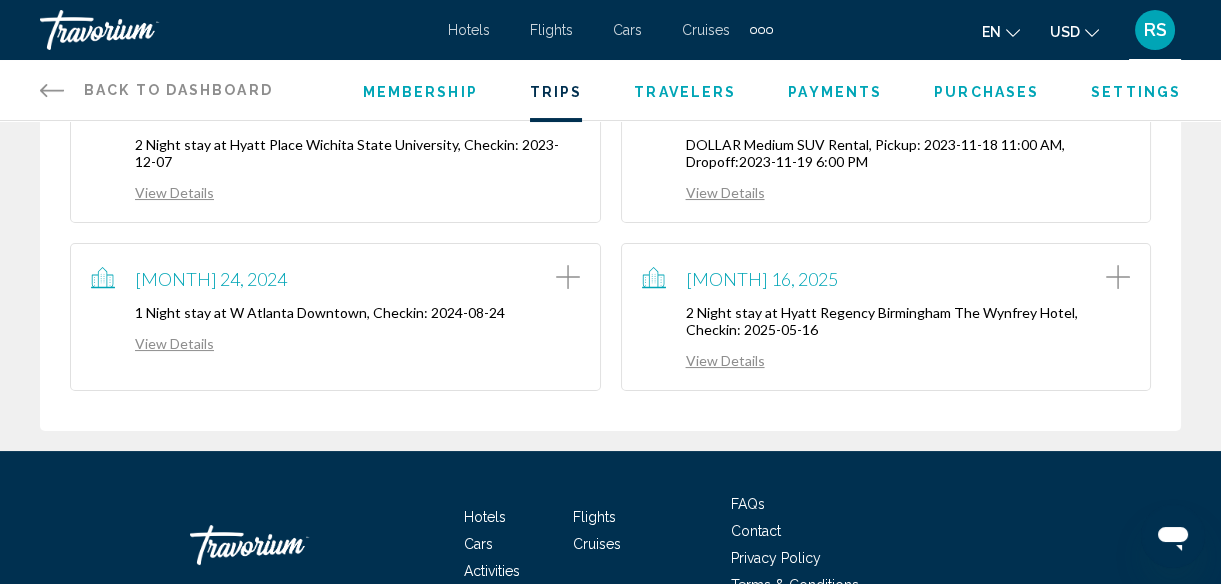 click on "View Details" at bounding box center (703, 360) 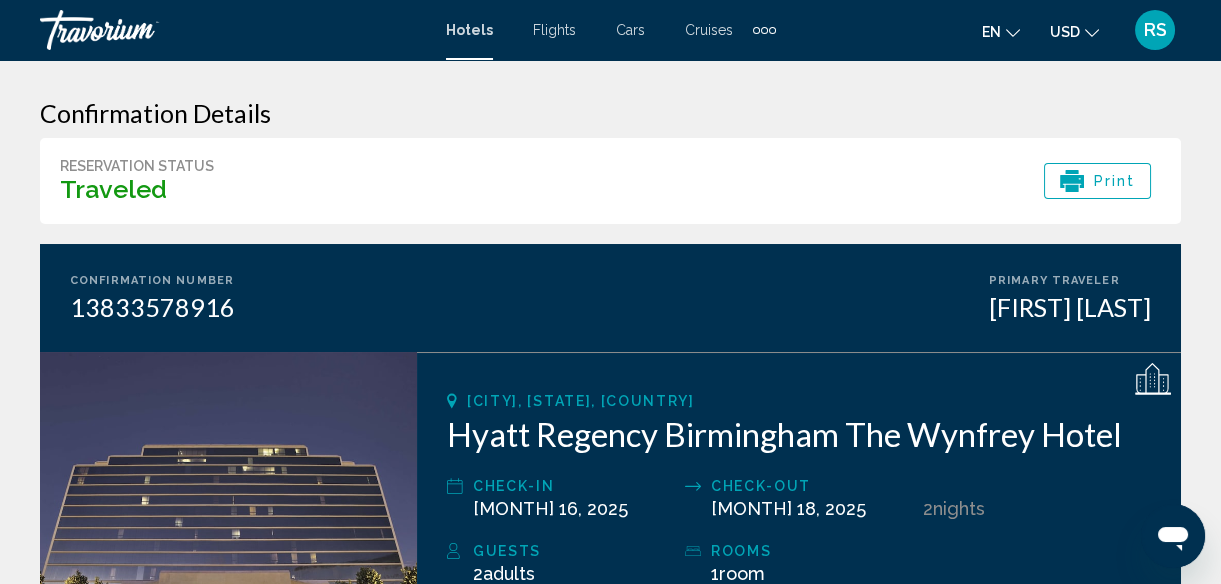 scroll, scrollTop: 0, scrollLeft: 0, axis: both 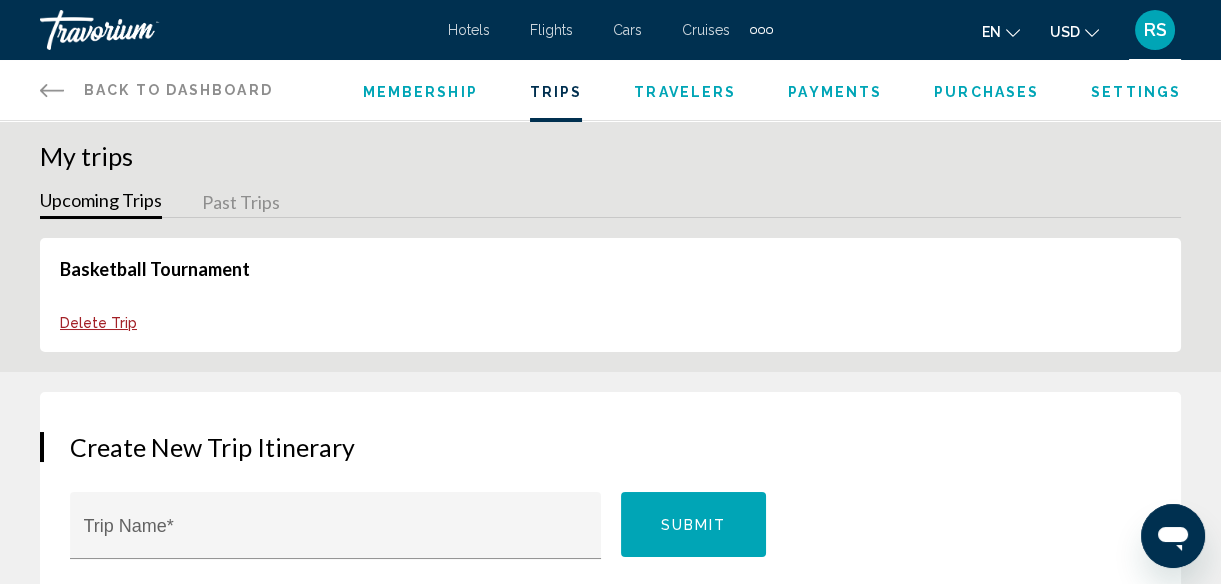 click on "Past Trips" at bounding box center [241, 203] 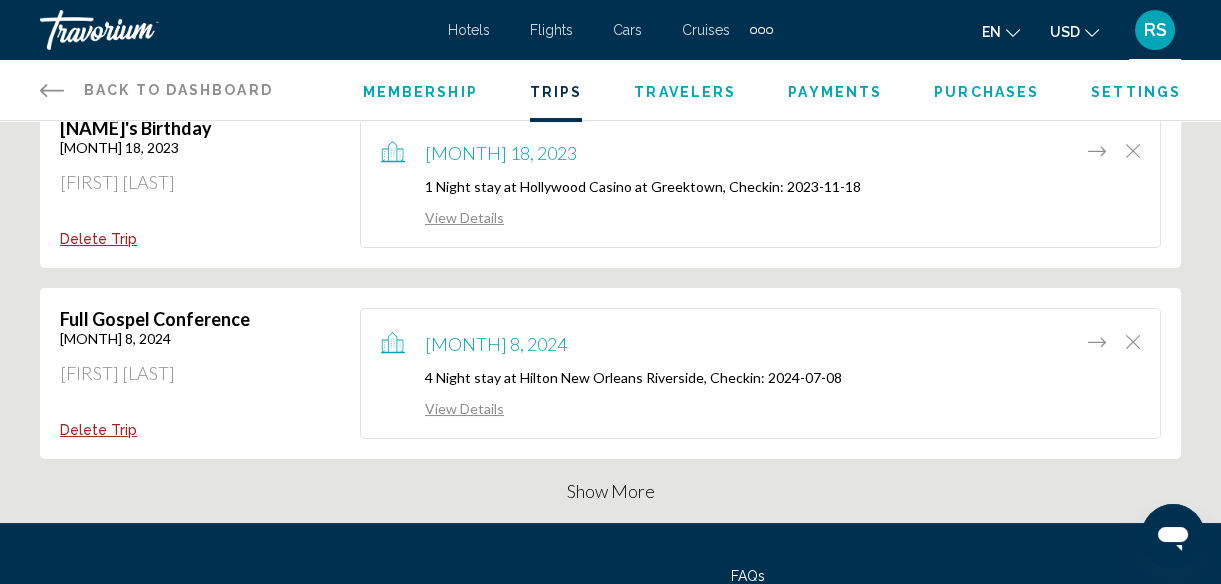 scroll, scrollTop: 363, scrollLeft: 0, axis: vertical 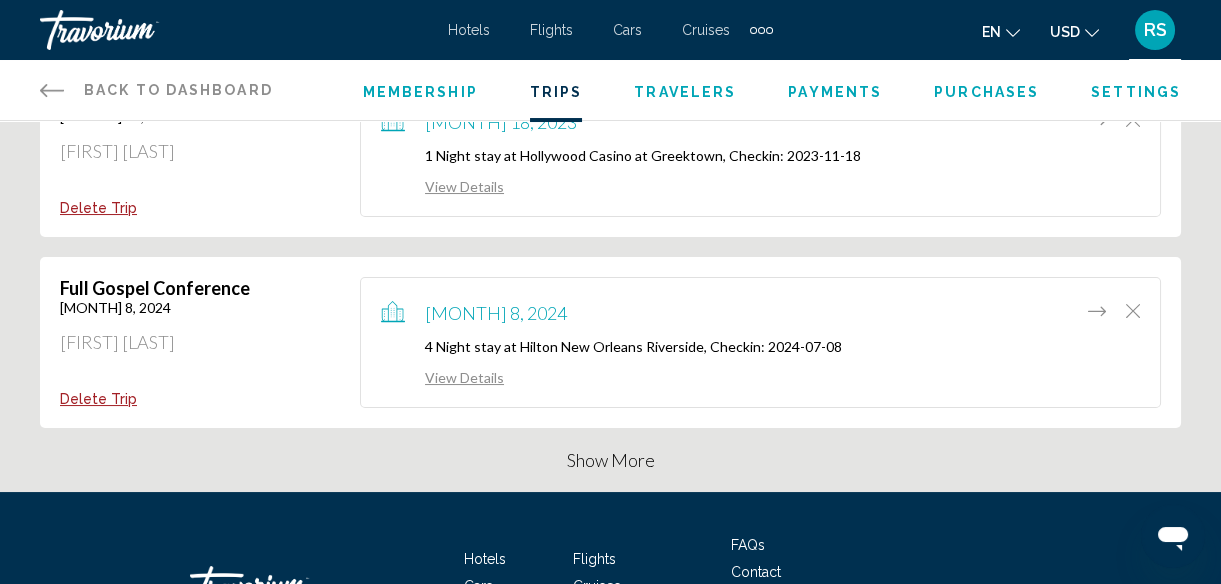 click on "Show More" at bounding box center (611, 460) 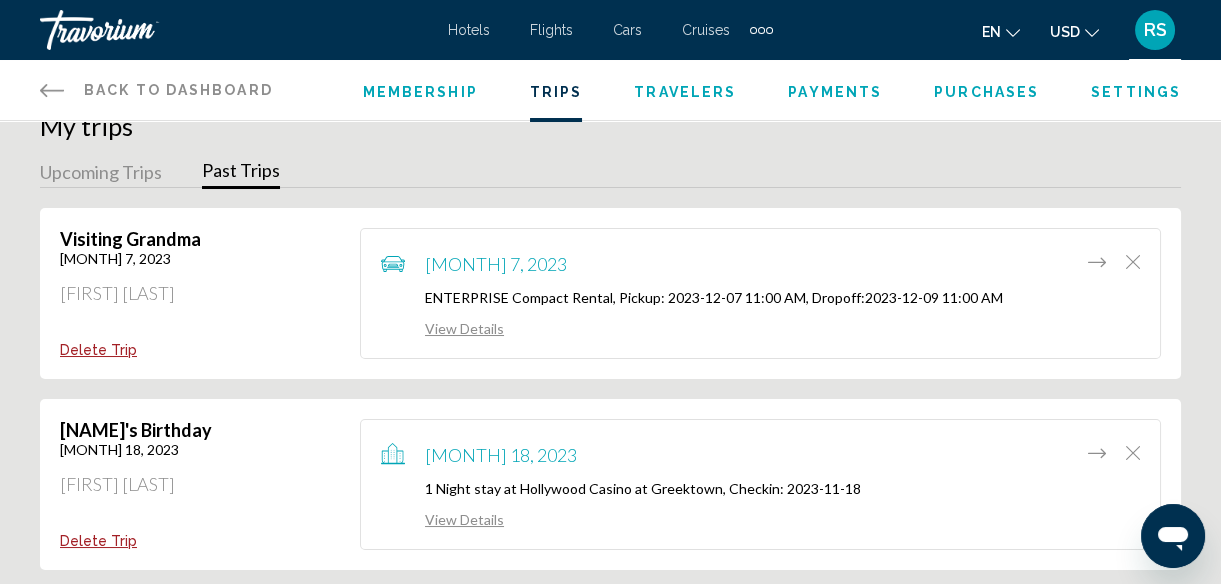scroll, scrollTop: 0, scrollLeft: 0, axis: both 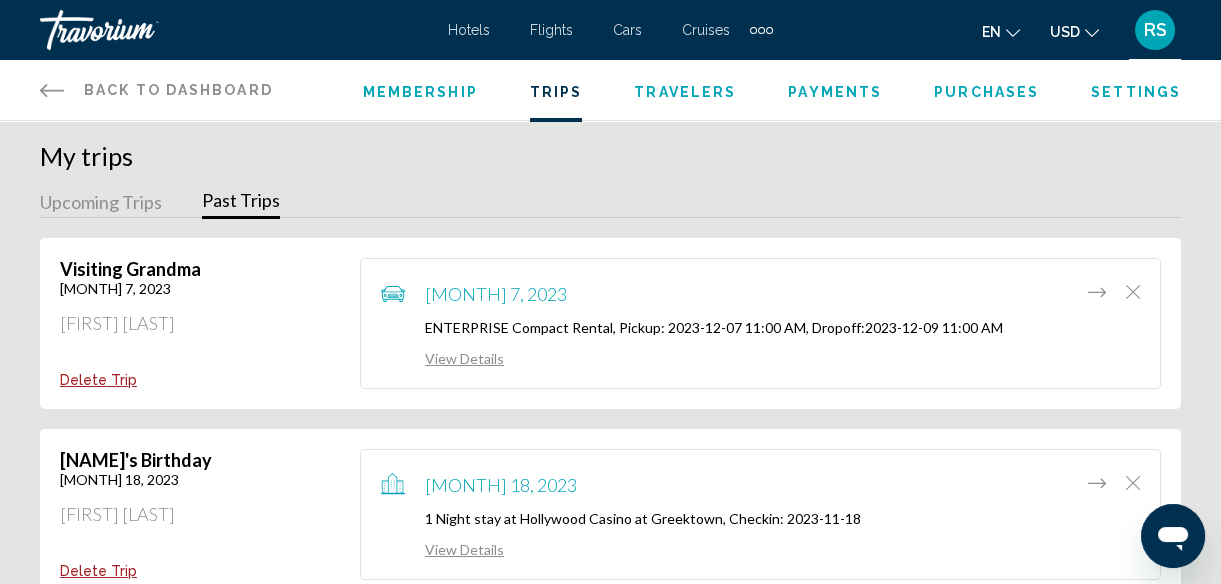 click on "Upcoming Trips" at bounding box center [101, 203] 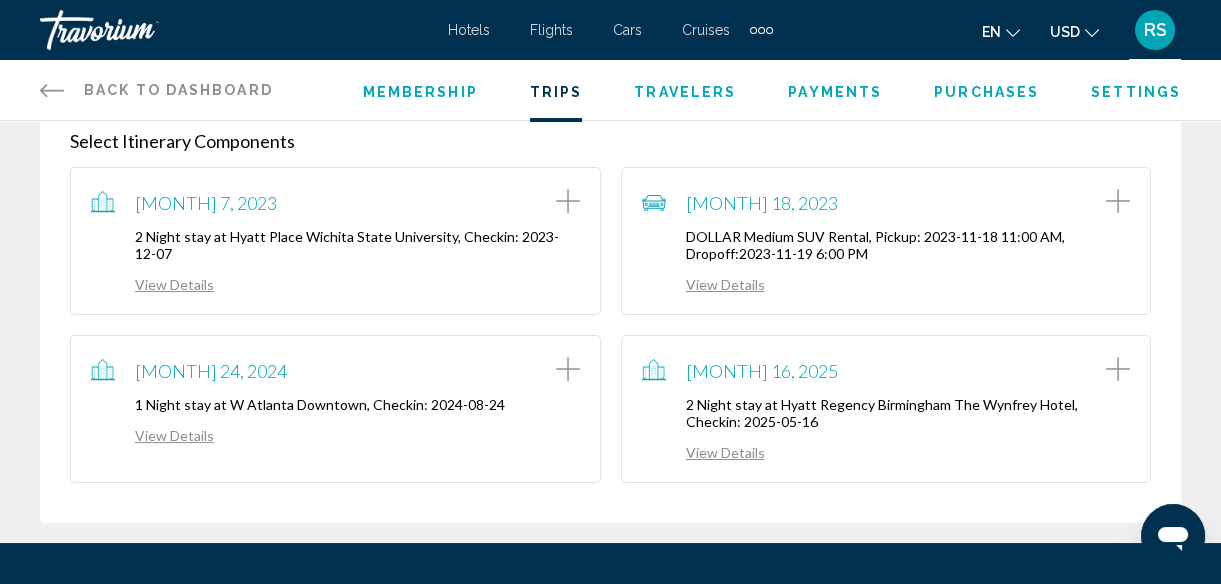 scroll, scrollTop: 454, scrollLeft: 0, axis: vertical 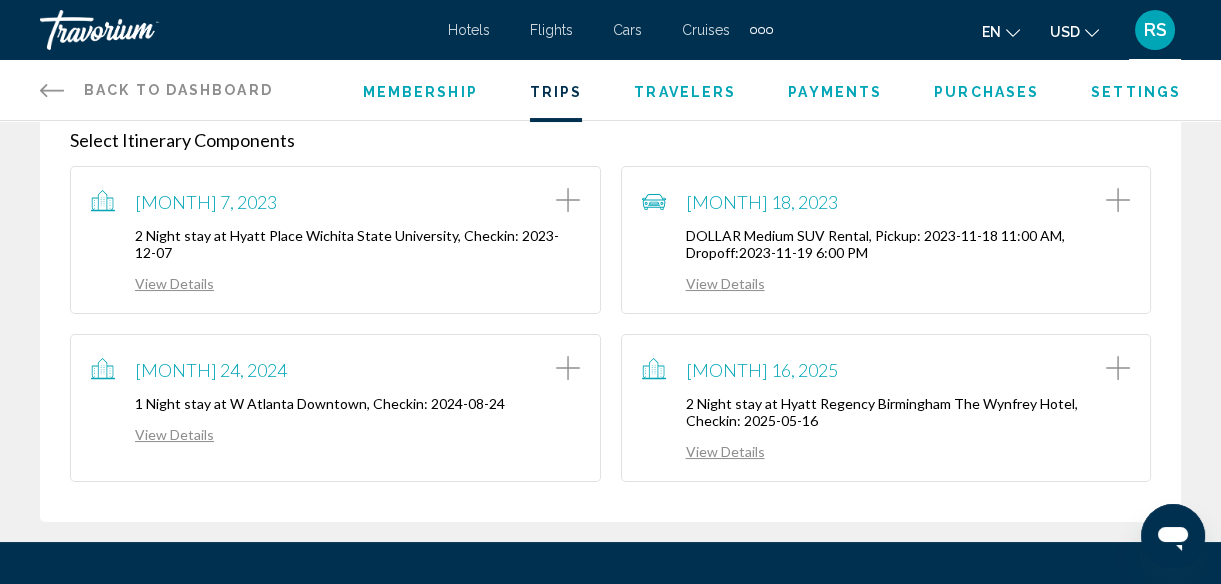 click 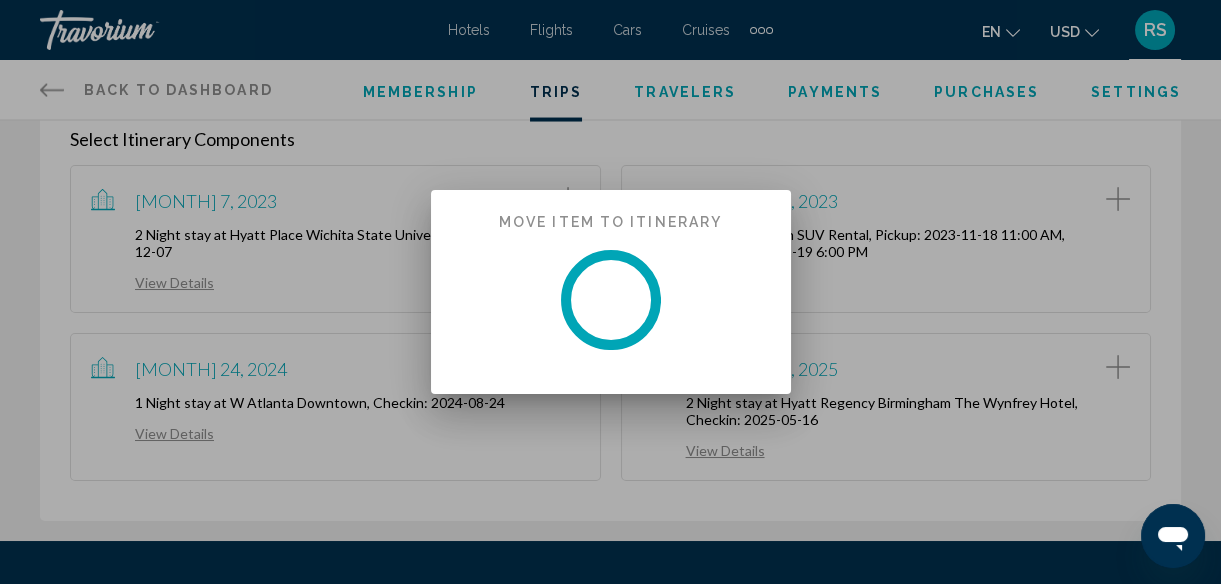 scroll, scrollTop: 0, scrollLeft: 0, axis: both 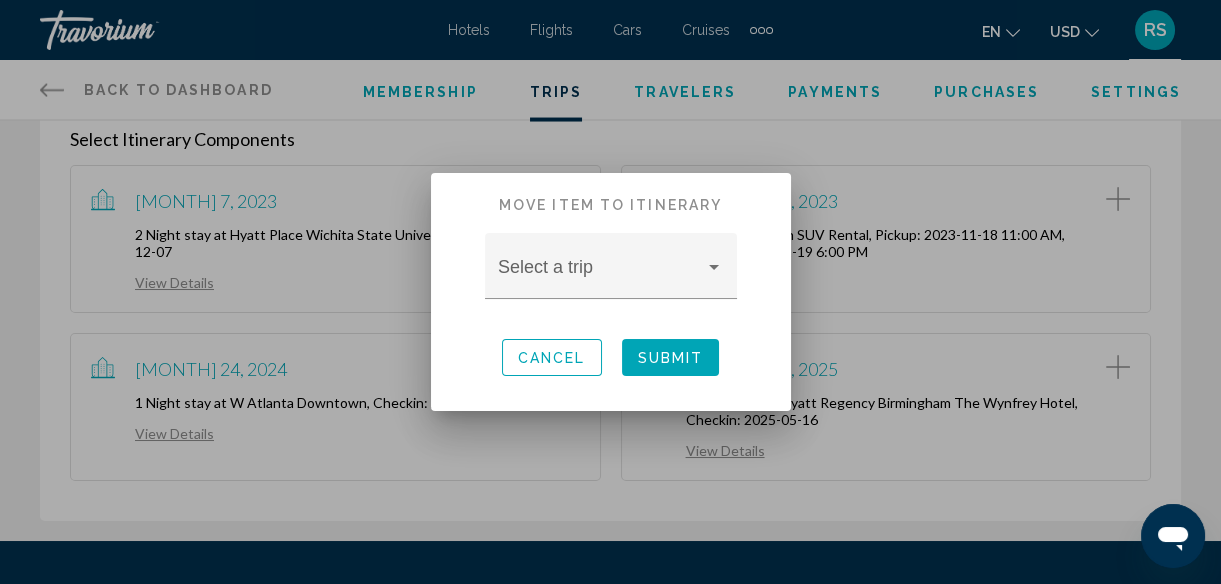 click on "Cancel" at bounding box center [552, 358] 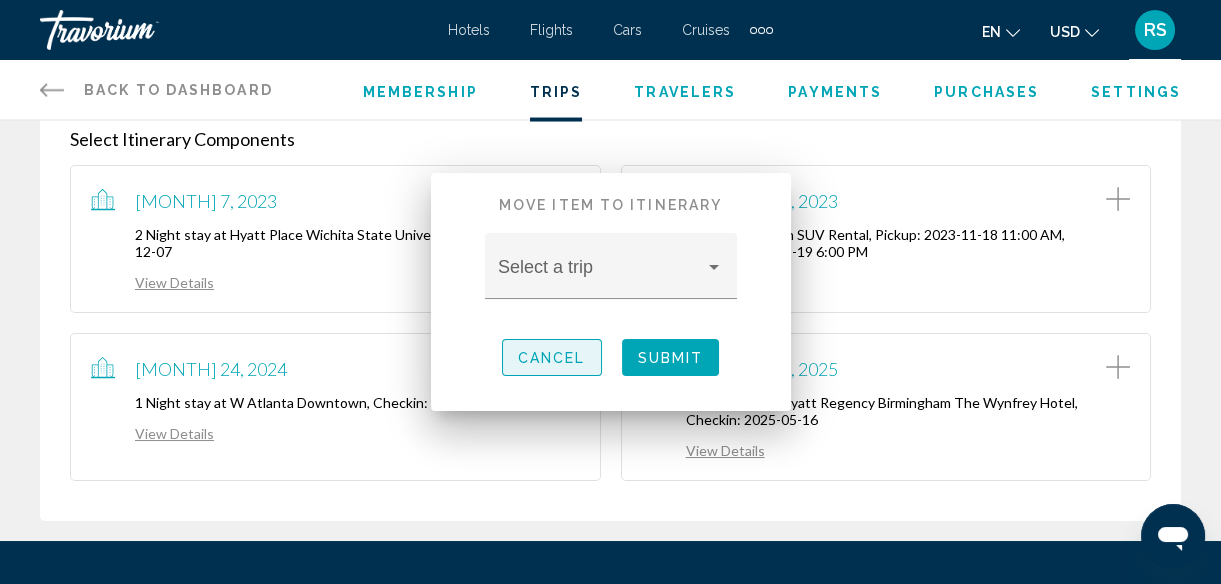 scroll, scrollTop: 454, scrollLeft: 0, axis: vertical 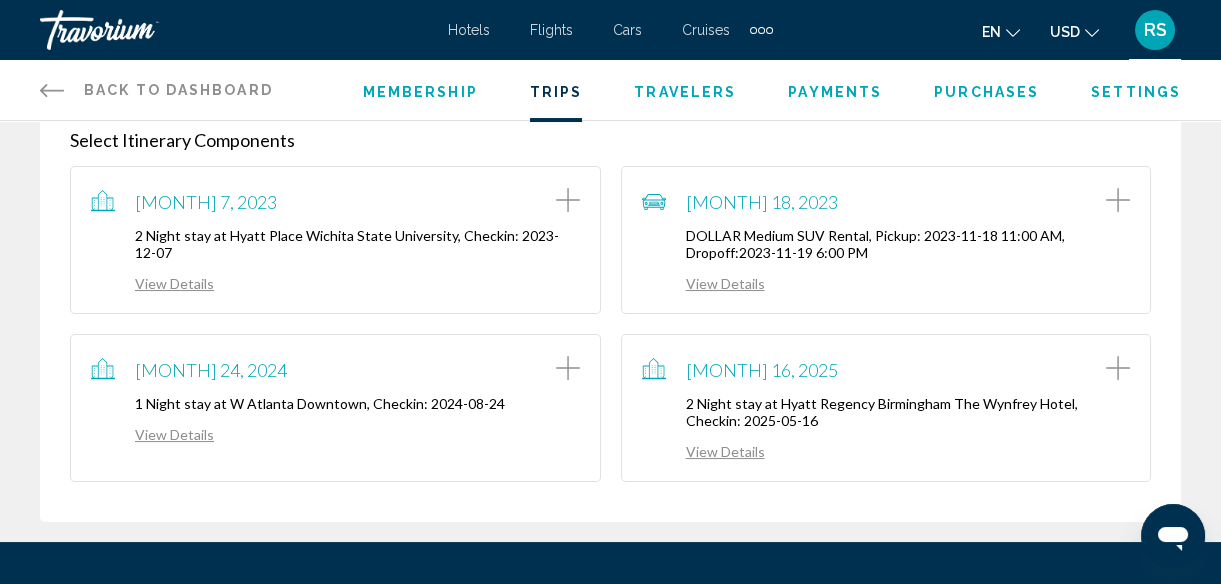 click 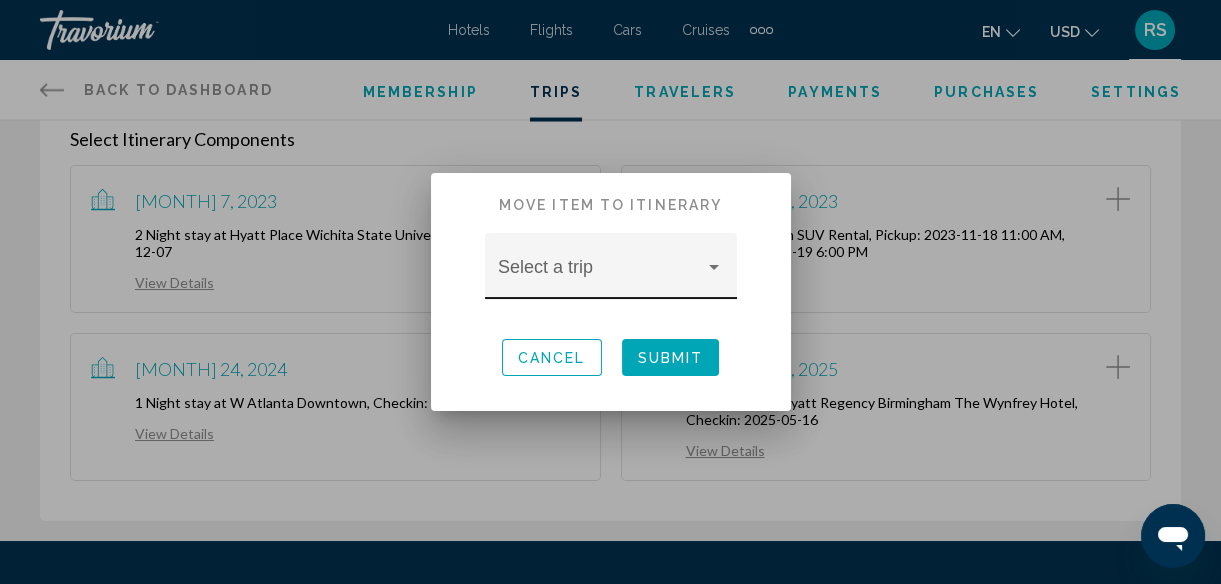 click at bounding box center [601, 276] 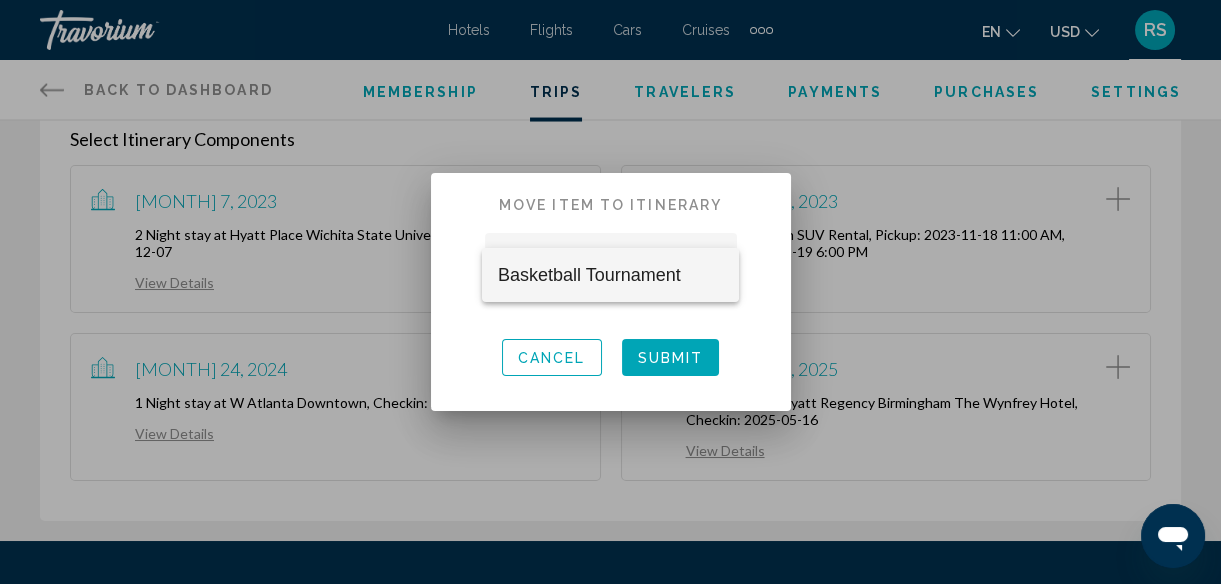 click at bounding box center [610, 292] 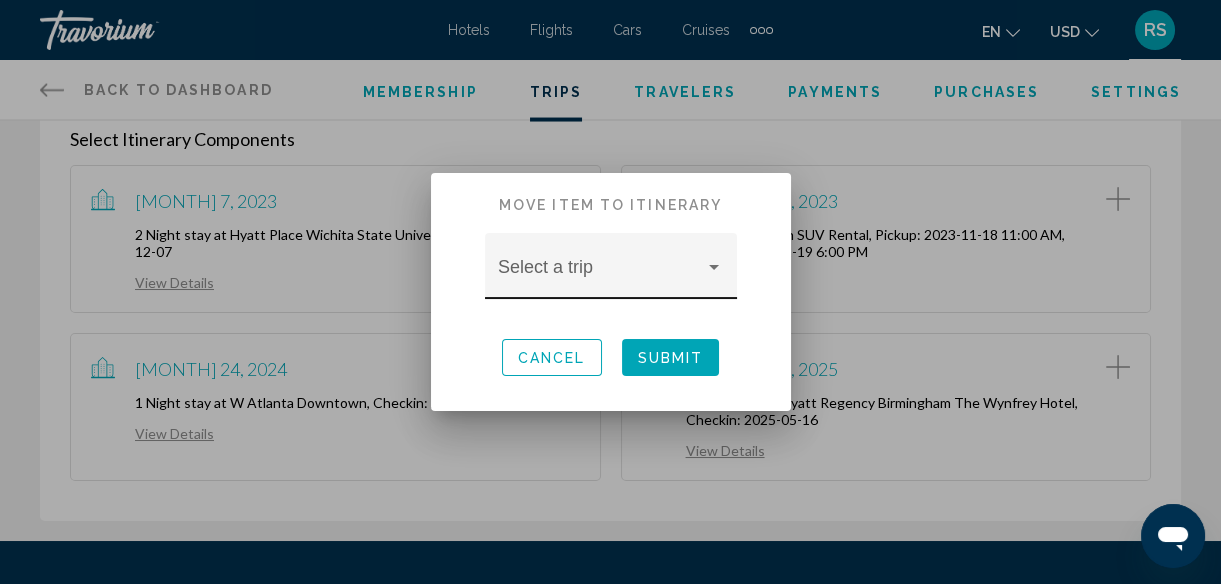 click at bounding box center (601, 276) 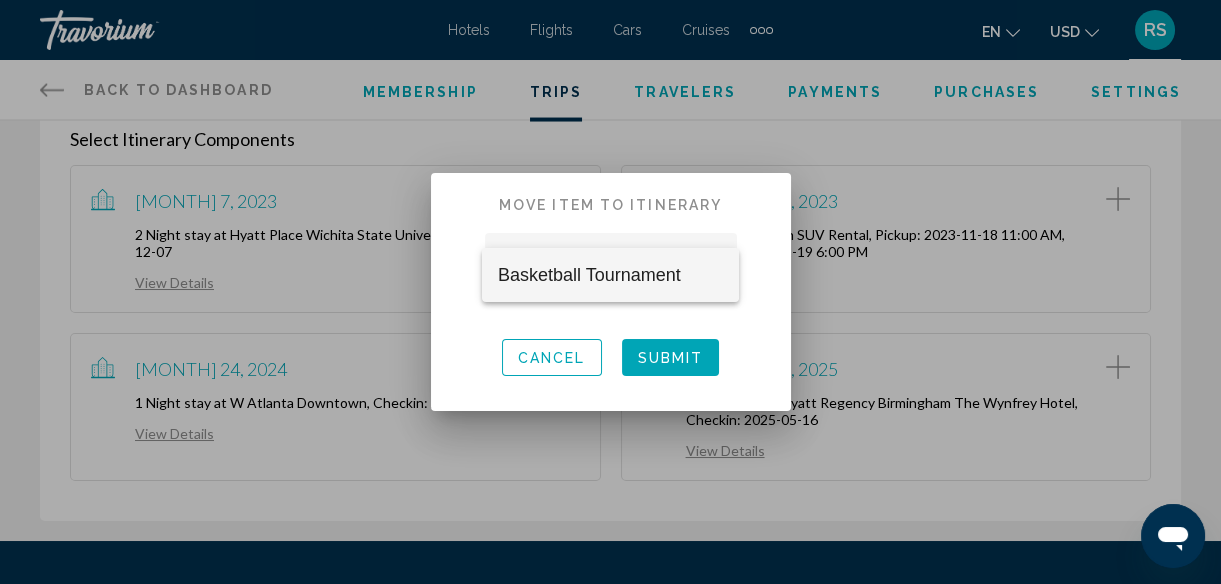 click at bounding box center (610, 292) 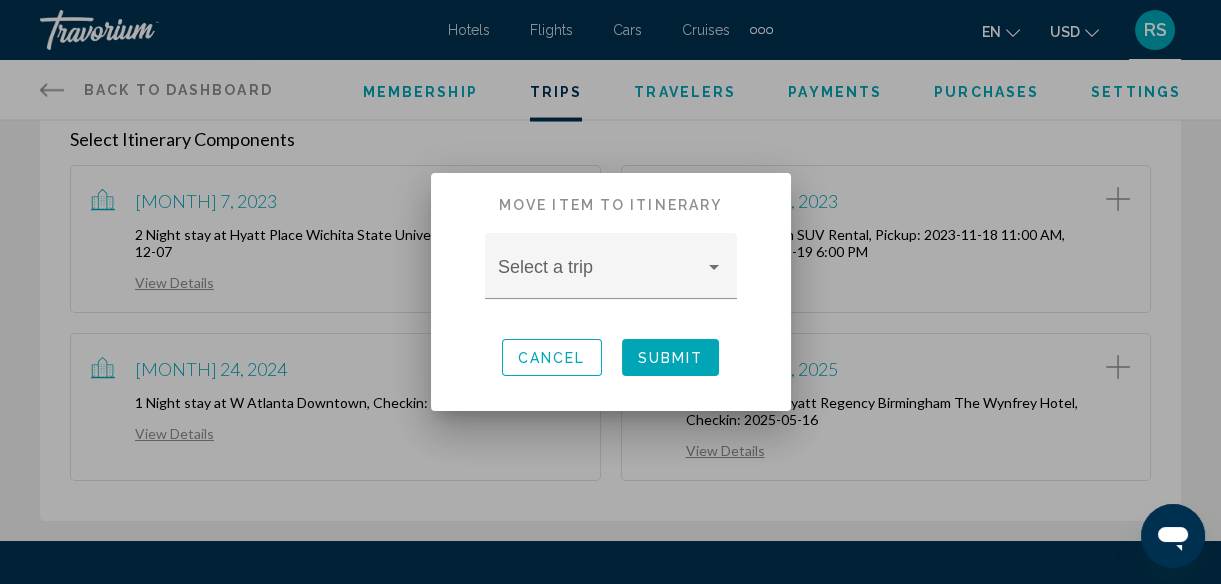 click at bounding box center [610, 292] 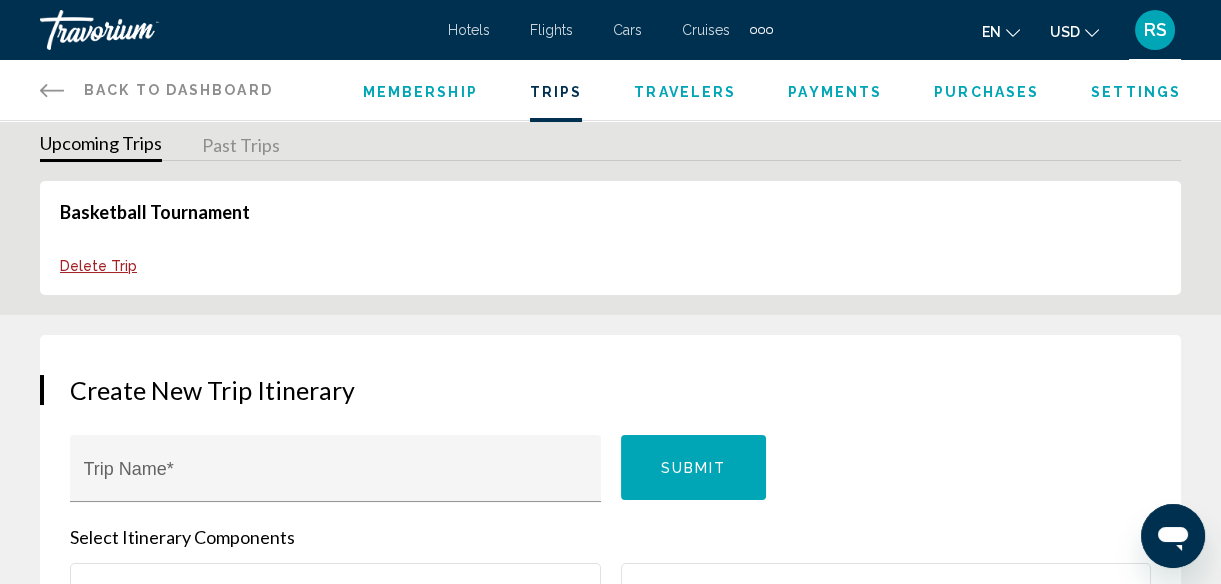 scroll, scrollTop: 0, scrollLeft: 0, axis: both 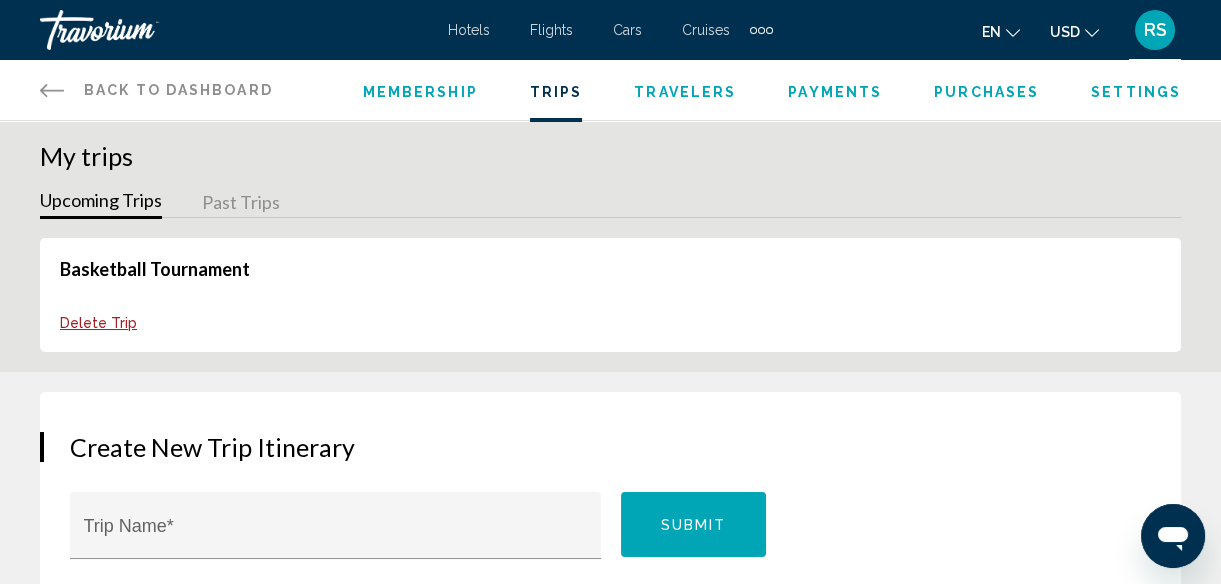 click on "Travelers" at bounding box center (685, 92) 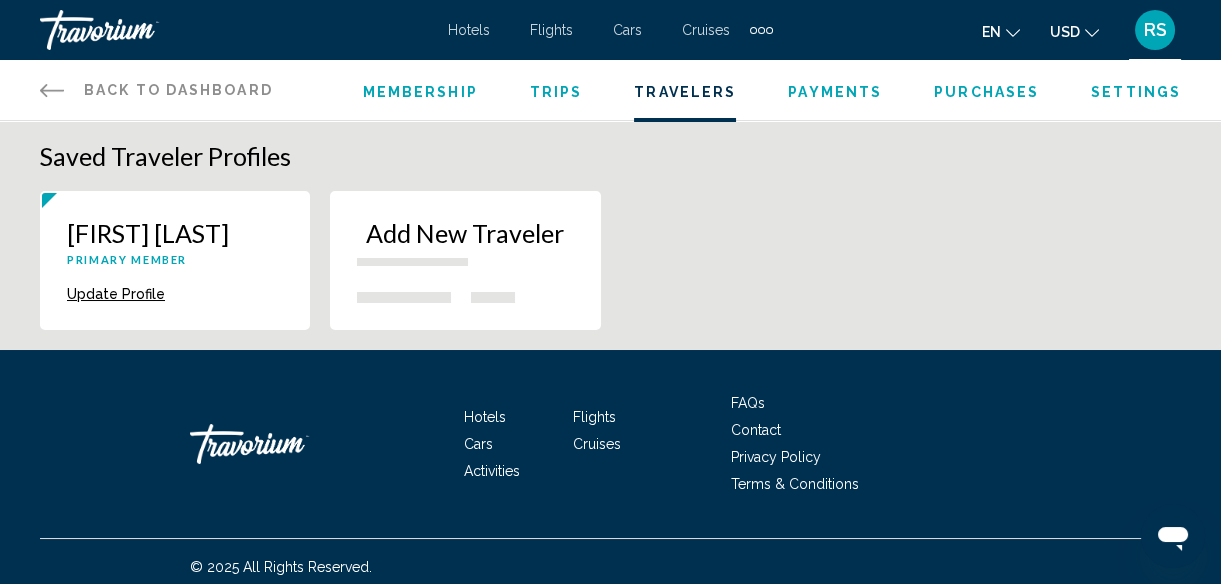 click on "Payments" at bounding box center [835, 92] 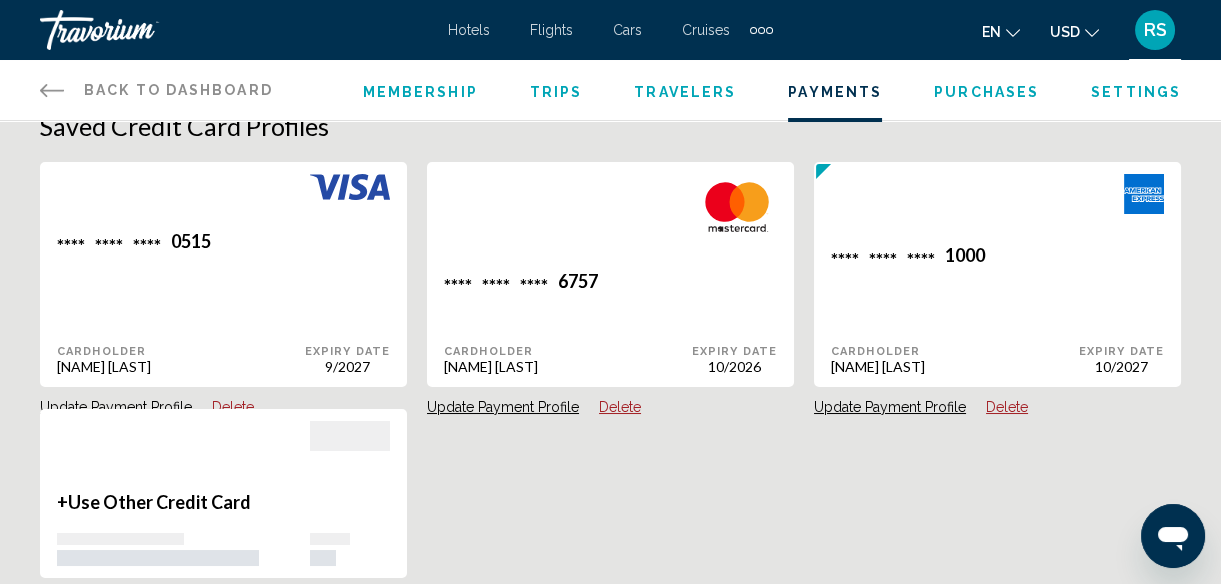 scroll, scrollTop: 0, scrollLeft: 0, axis: both 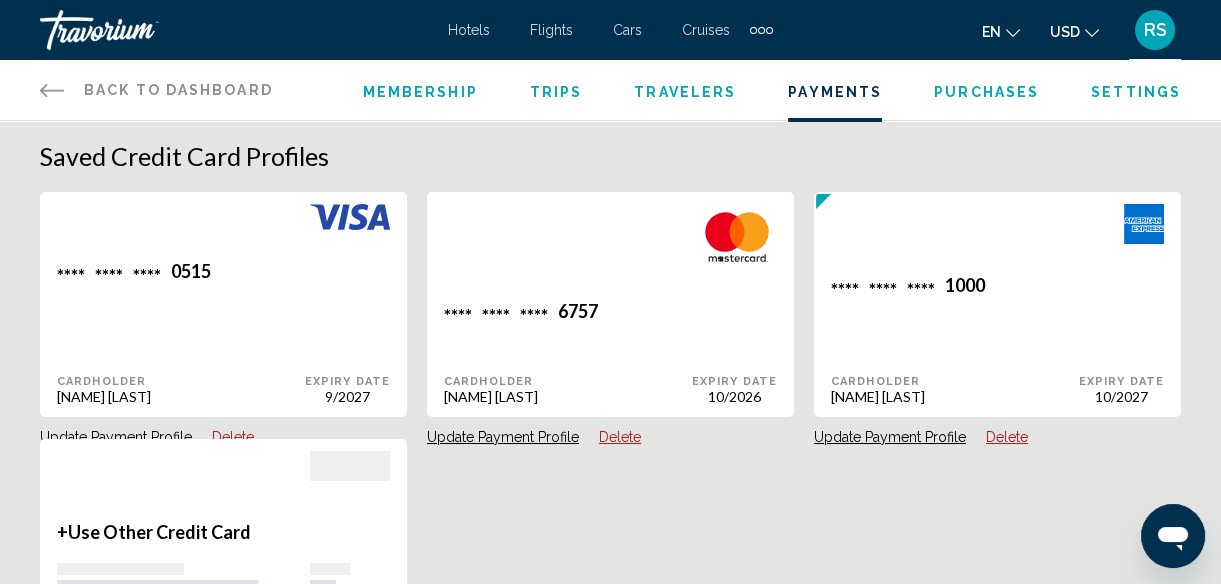 click on "Purchases" at bounding box center (986, 90) 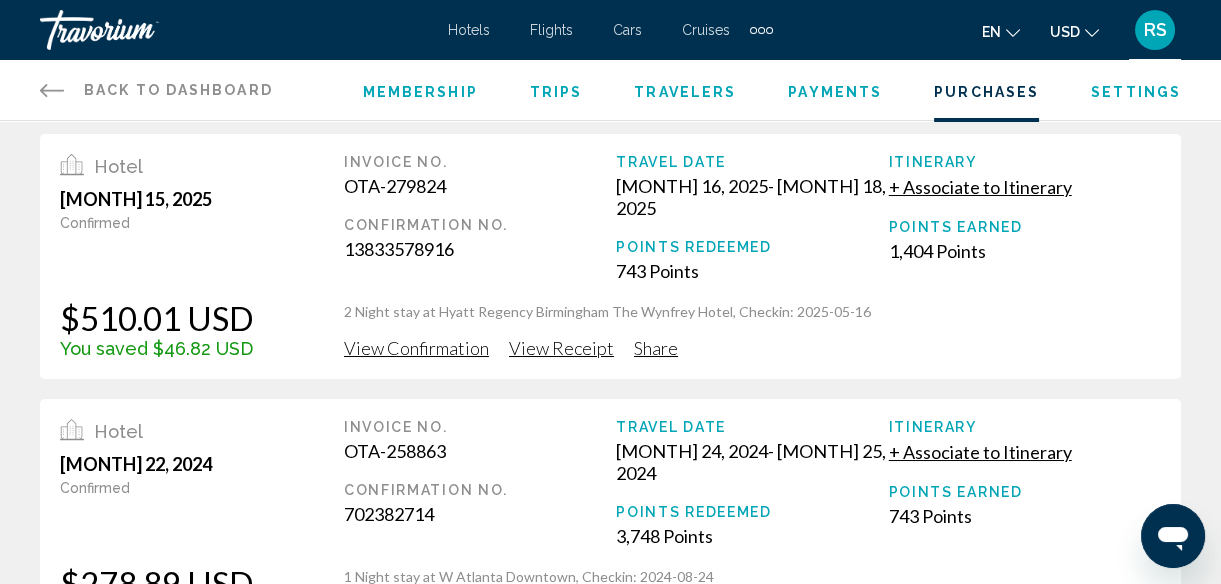 scroll, scrollTop: 0, scrollLeft: 0, axis: both 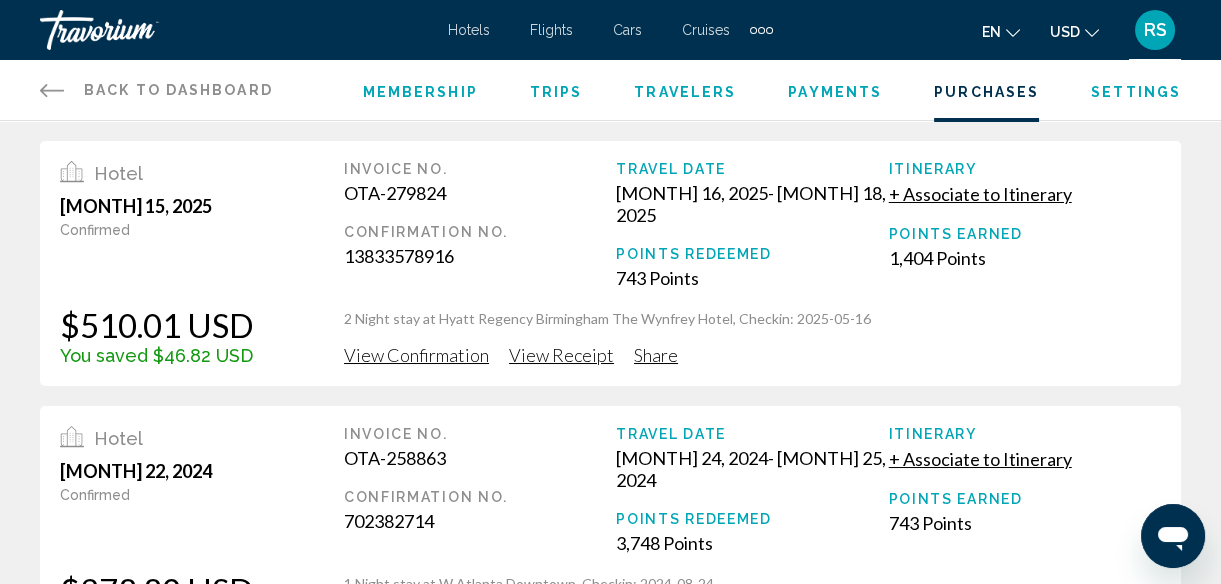 click on "Settings" at bounding box center [1136, 92] 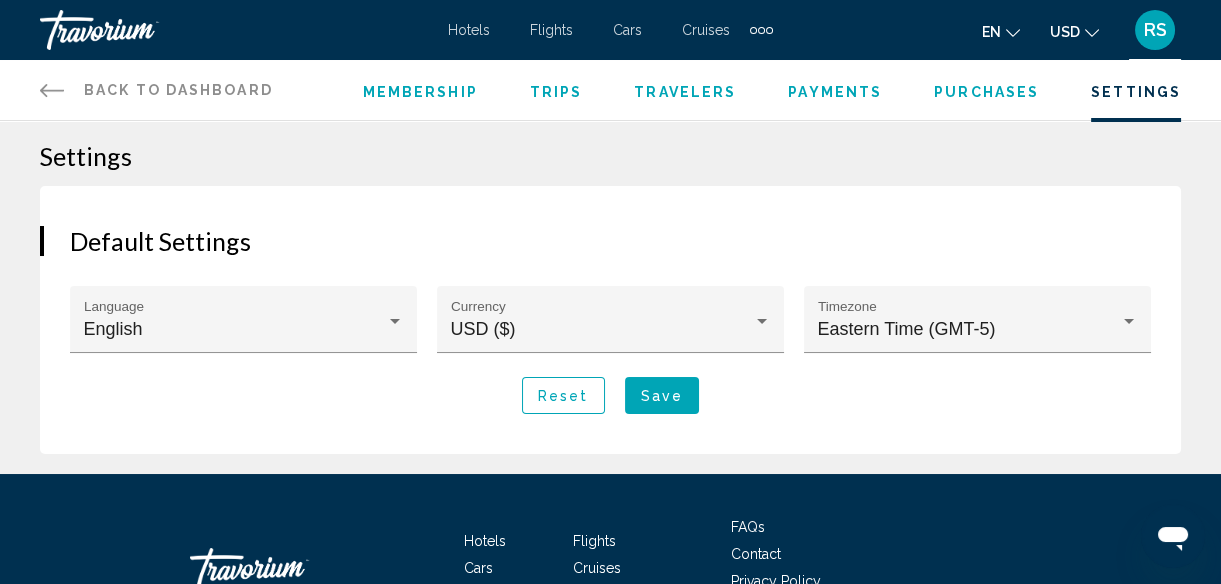 click on "Membership" at bounding box center [420, 90] 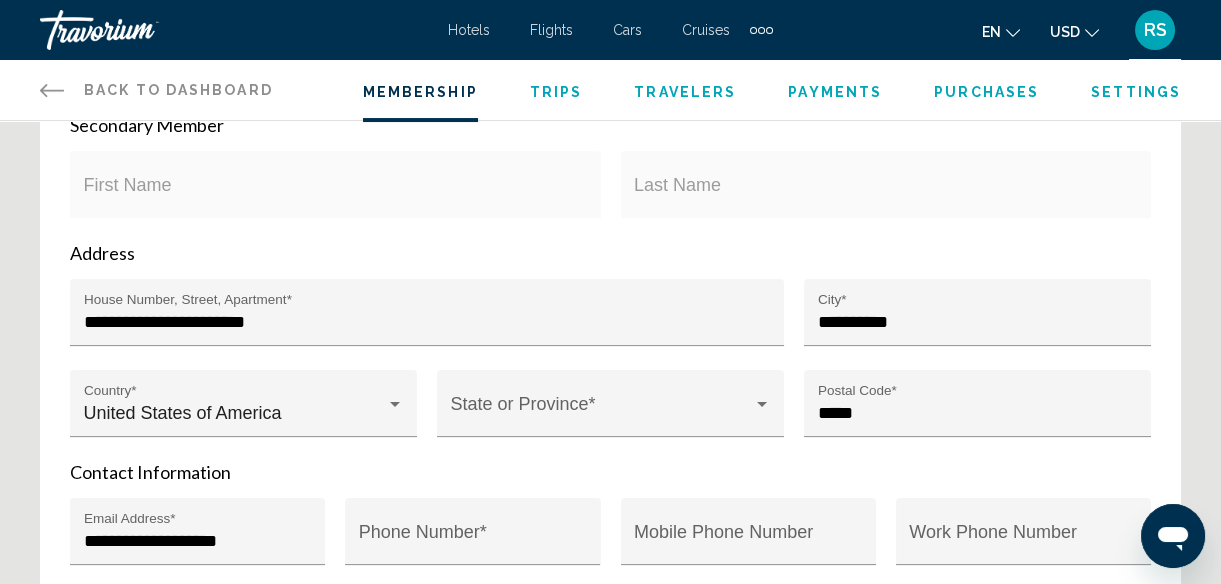scroll, scrollTop: 636, scrollLeft: 0, axis: vertical 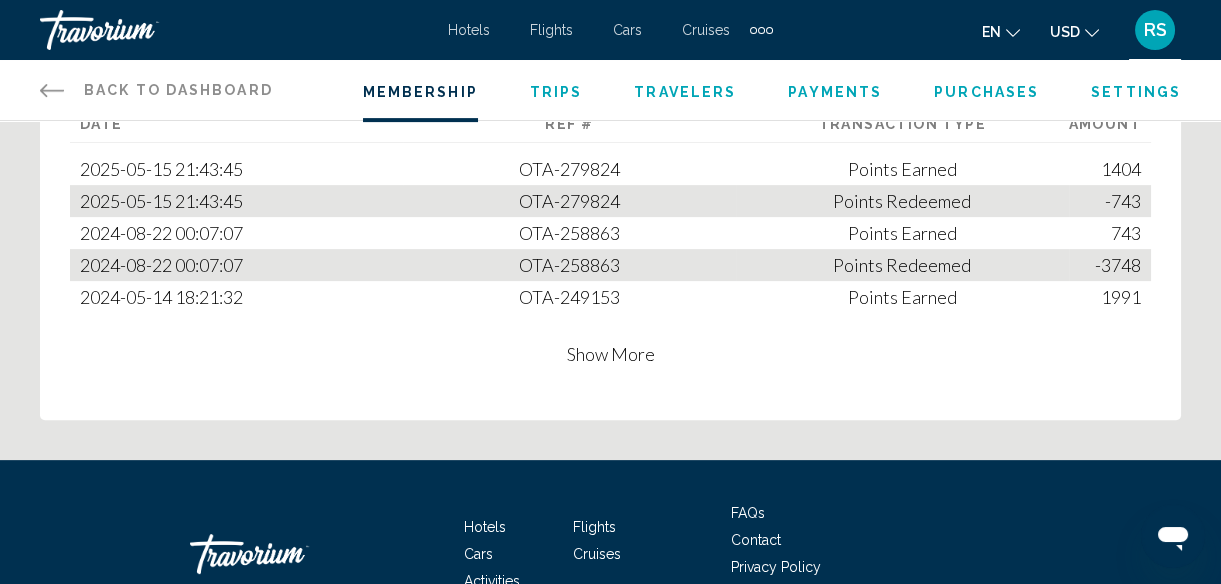 click on "Date Ref # Transaction Type Amount 2025-05-15 21:43:45 OTA-279824 Amount 1404 Type Points Earned  Points Earned   1404  2025-05-15 21:43:45 OTA-279824 Amount -743 Type Points Redeemed  Points Redeemed   -743  2024-08-22 00:07:07 OTA-258863 Amount 743 Type Points Earned  Points Earned   743  2024-08-22 00:07:07 OTA-258863 Amount -3748 Type Points Redeemed  Points Redeemed   -3748  2024-05-14 18:21:32 OTA-249153 Amount 1991 Type Points Earned  Points Earned   1991  Show More" at bounding box center [610, 240] 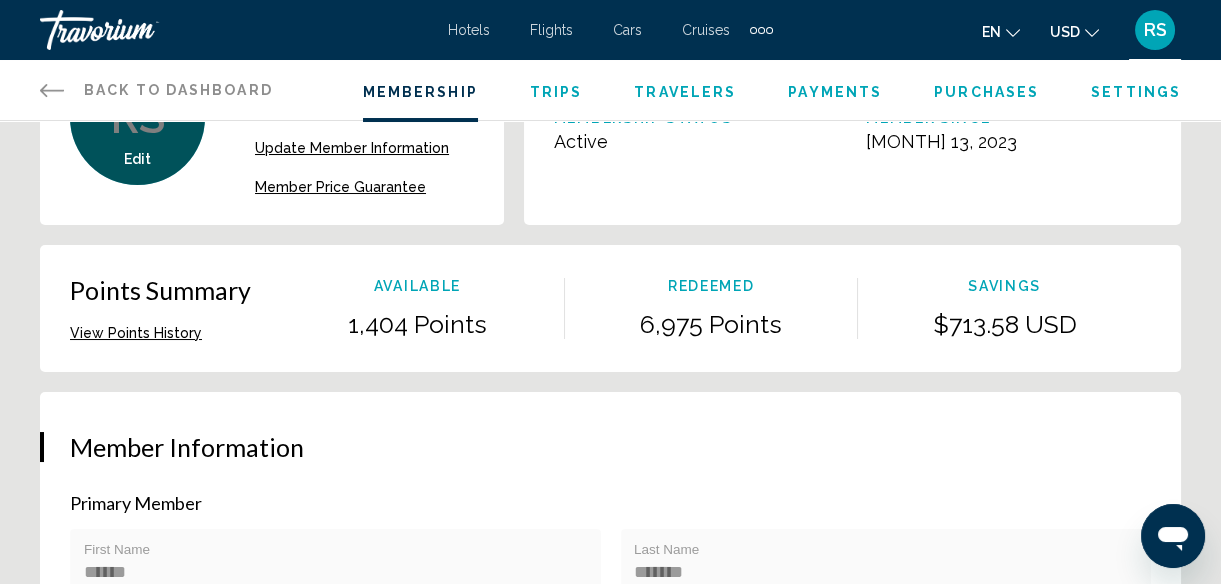 scroll, scrollTop: 0, scrollLeft: 0, axis: both 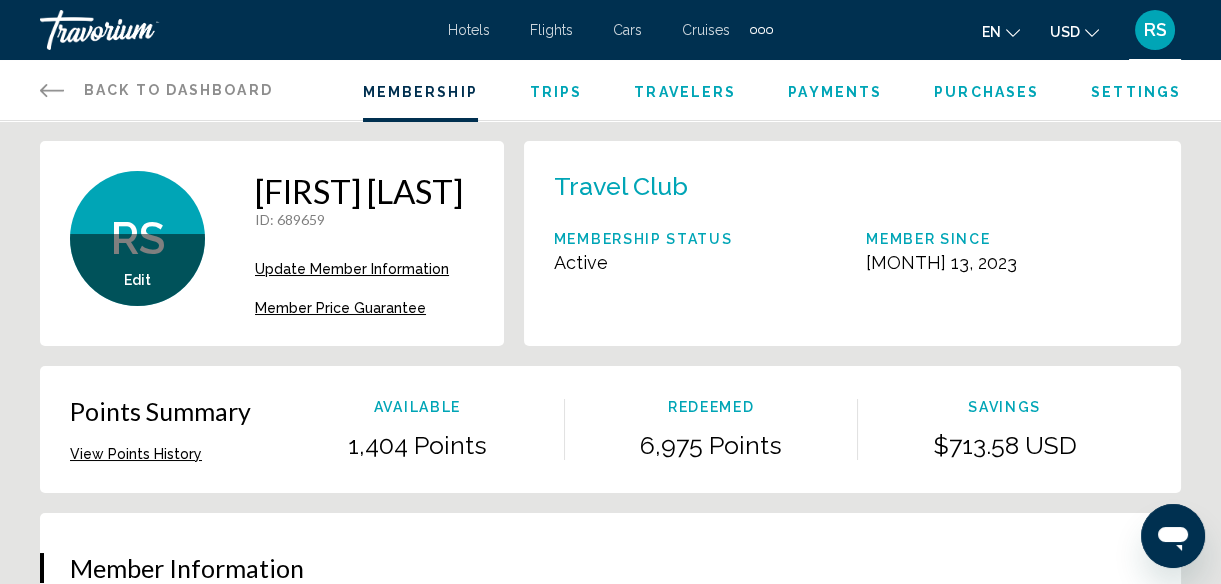 click 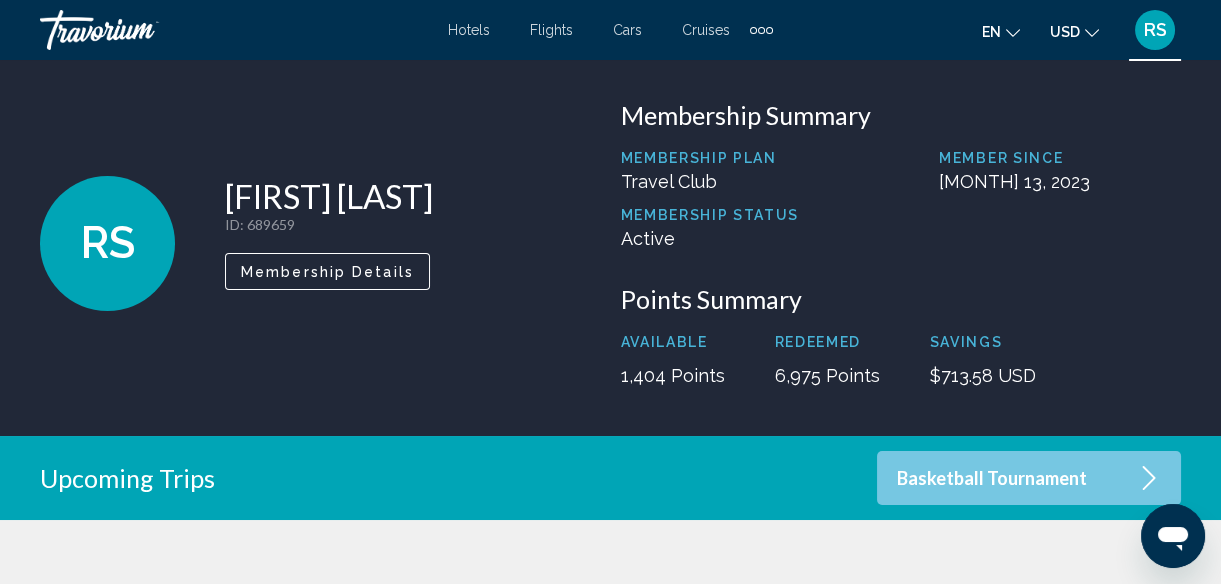 scroll, scrollTop: 0, scrollLeft: 0, axis: both 